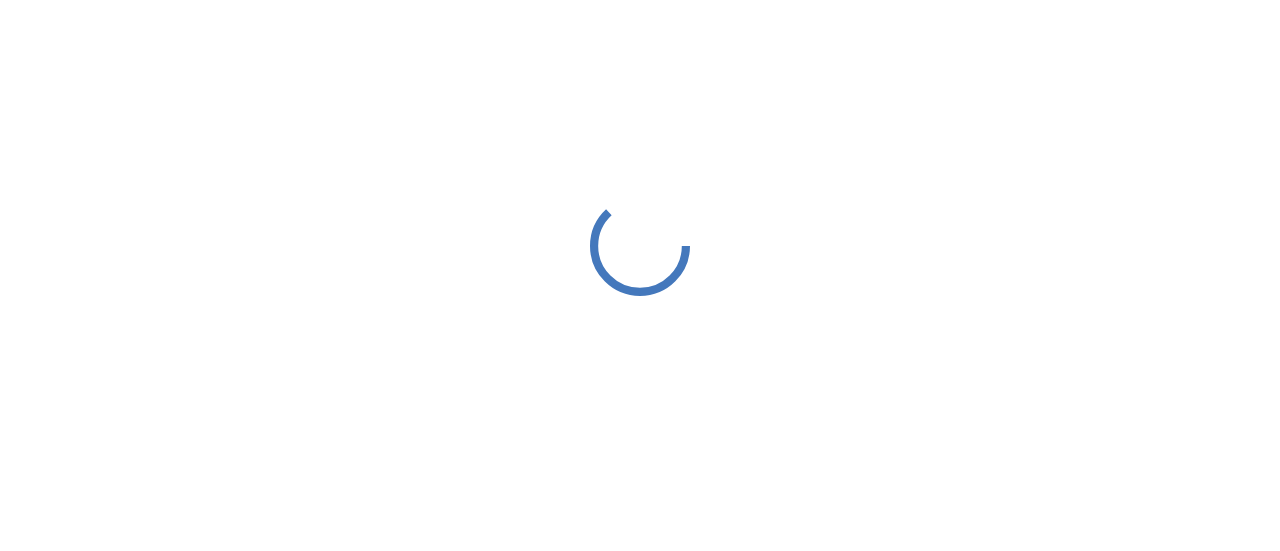 scroll, scrollTop: 0, scrollLeft: 0, axis: both 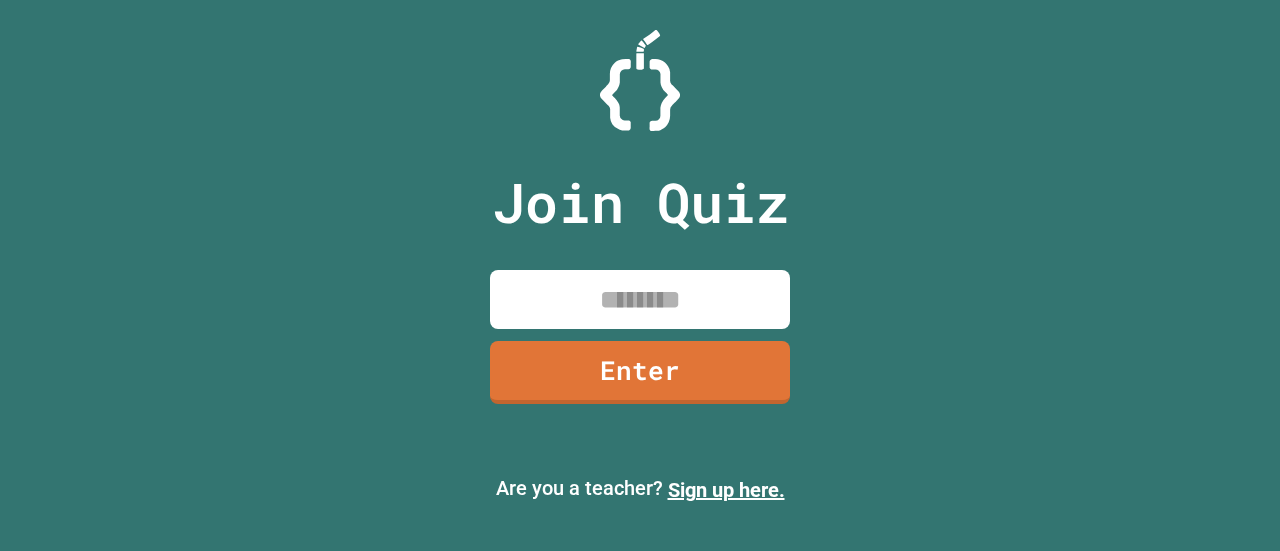 click at bounding box center [640, 299] 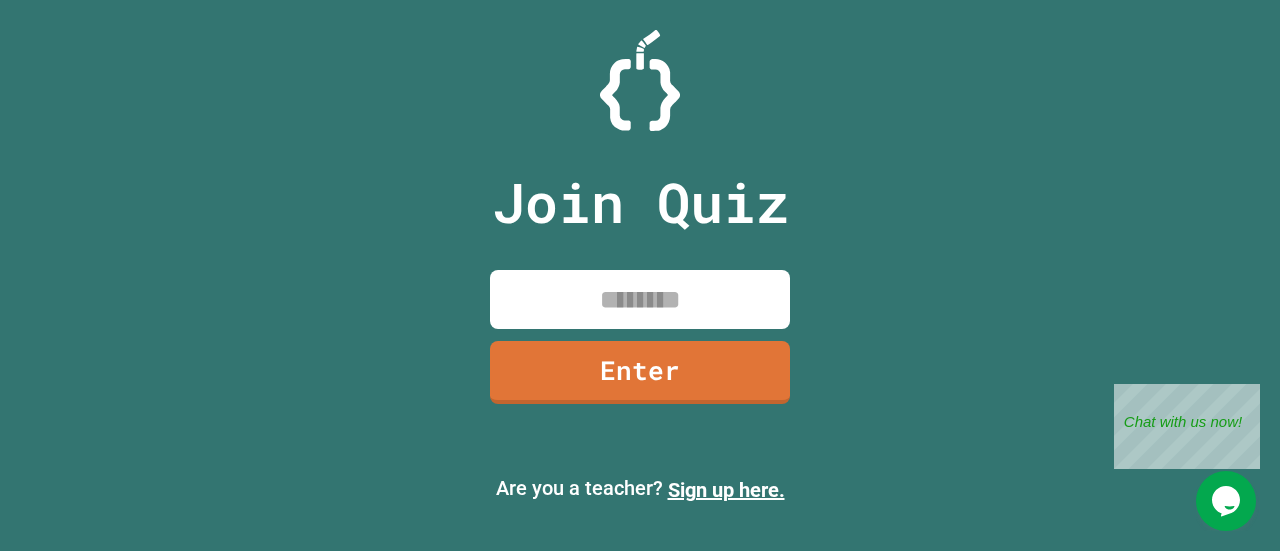 paste 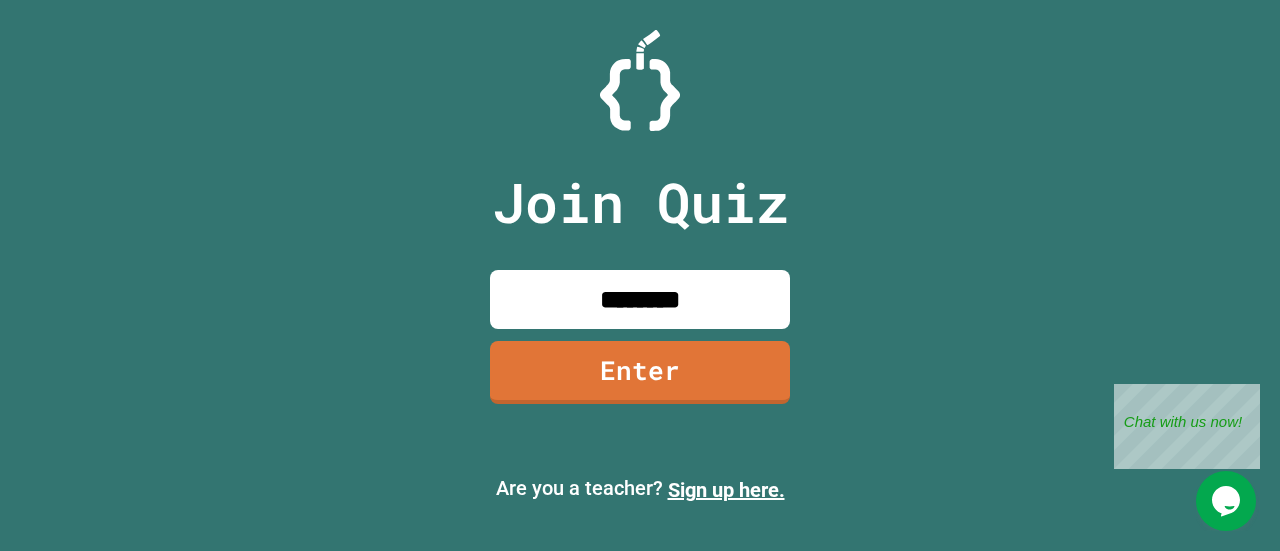 type on "********" 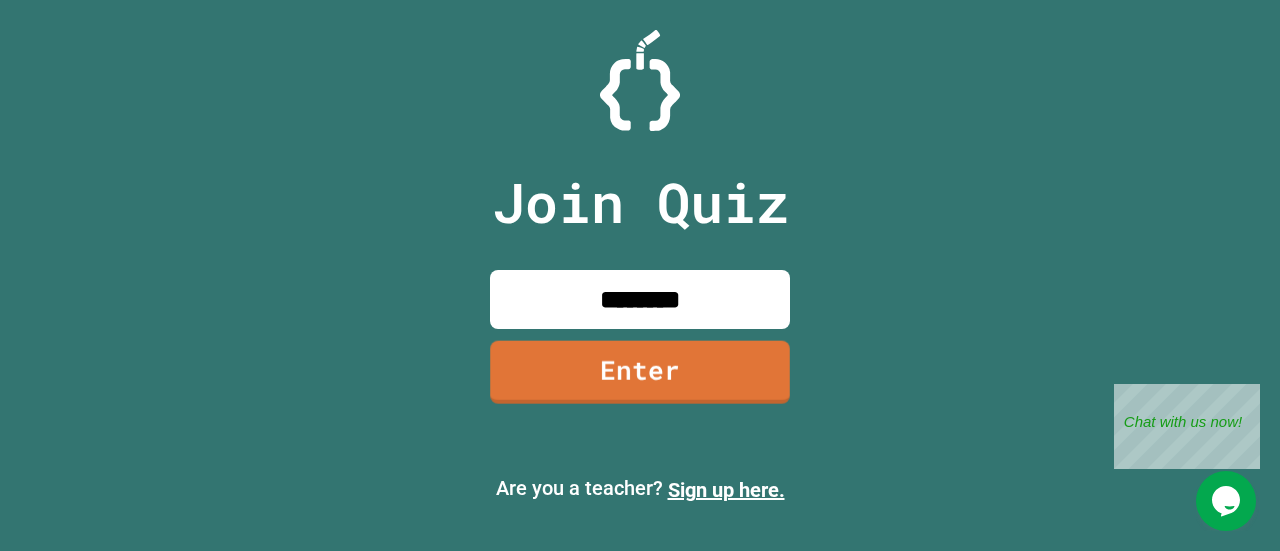 click on "Join Quiz ******** Enter" at bounding box center [640, 275] 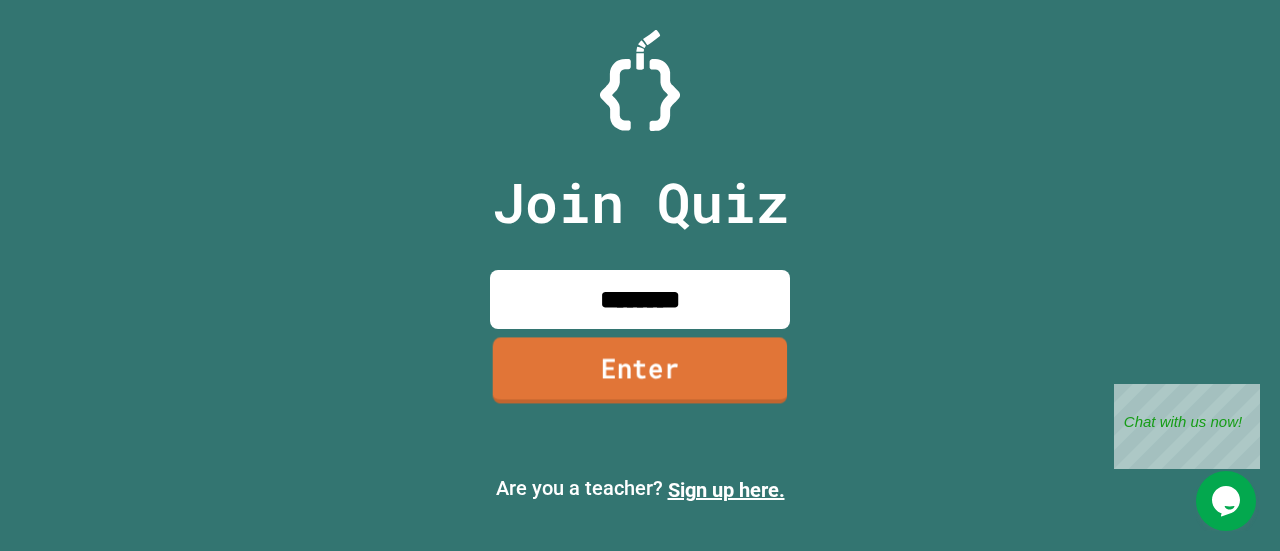 click on "Enter" at bounding box center [640, 370] 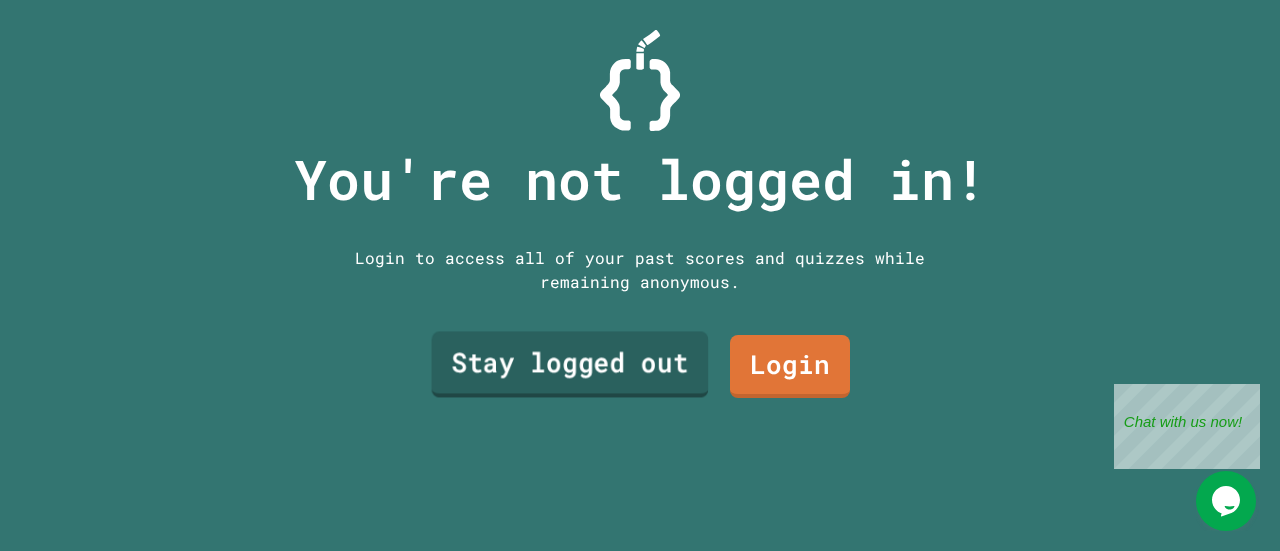 click on "Stay logged out" at bounding box center [570, 365] 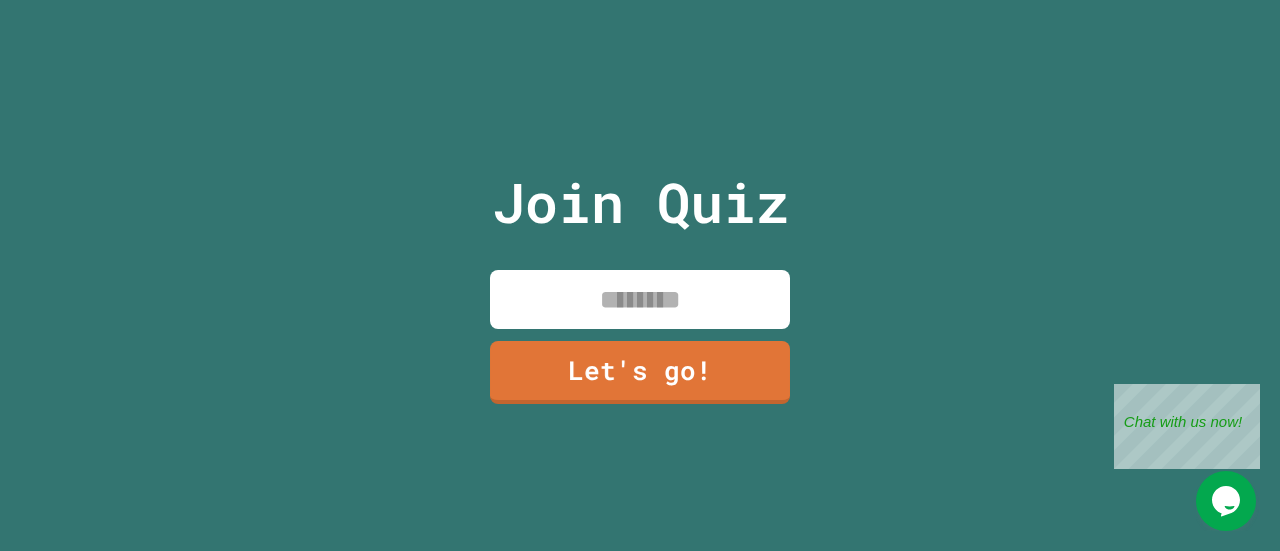click at bounding box center [640, 299] 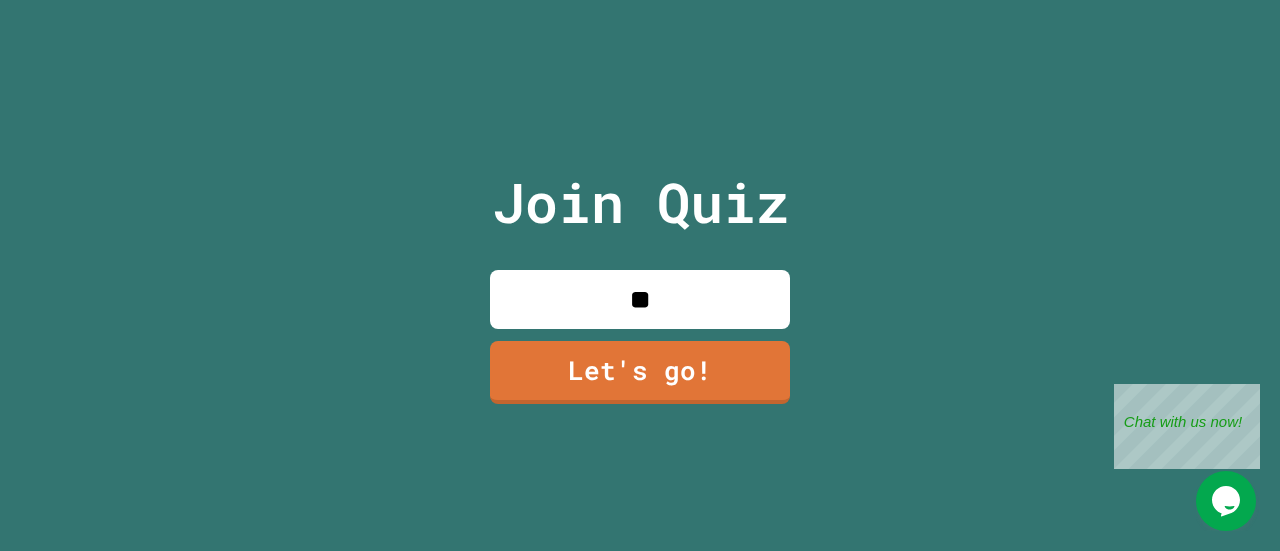type on "**" 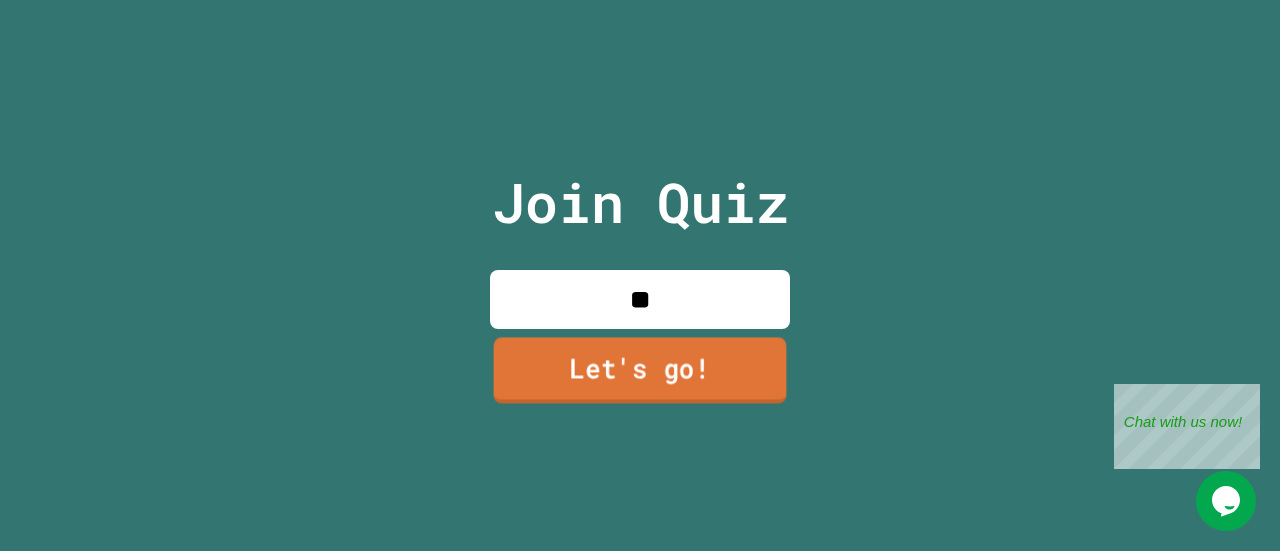 click on "Let's go!" at bounding box center (640, 370) 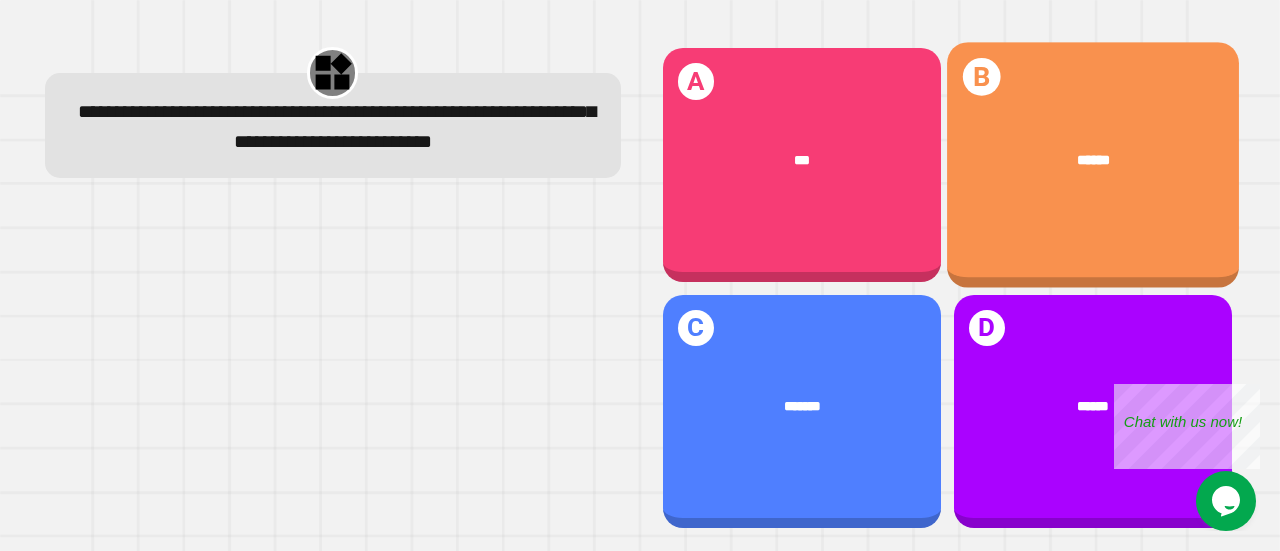 click on "******" at bounding box center [1093, 159] 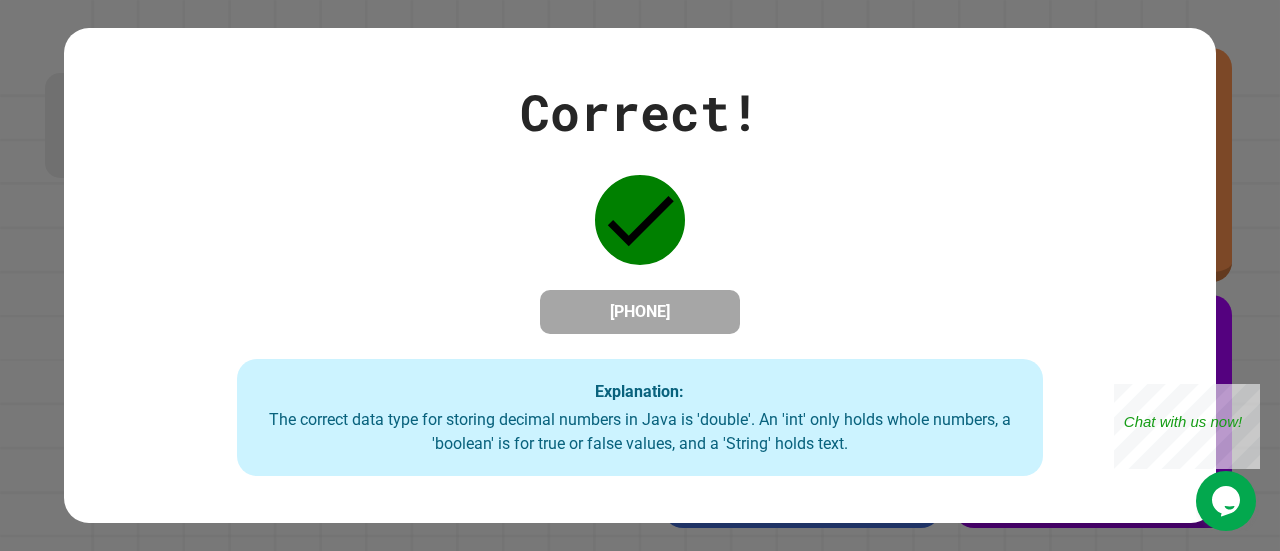 drag, startPoint x: 1063, startPoint y: 154, endPoint x: 896, endPoint y: 216, distance: 178.13759 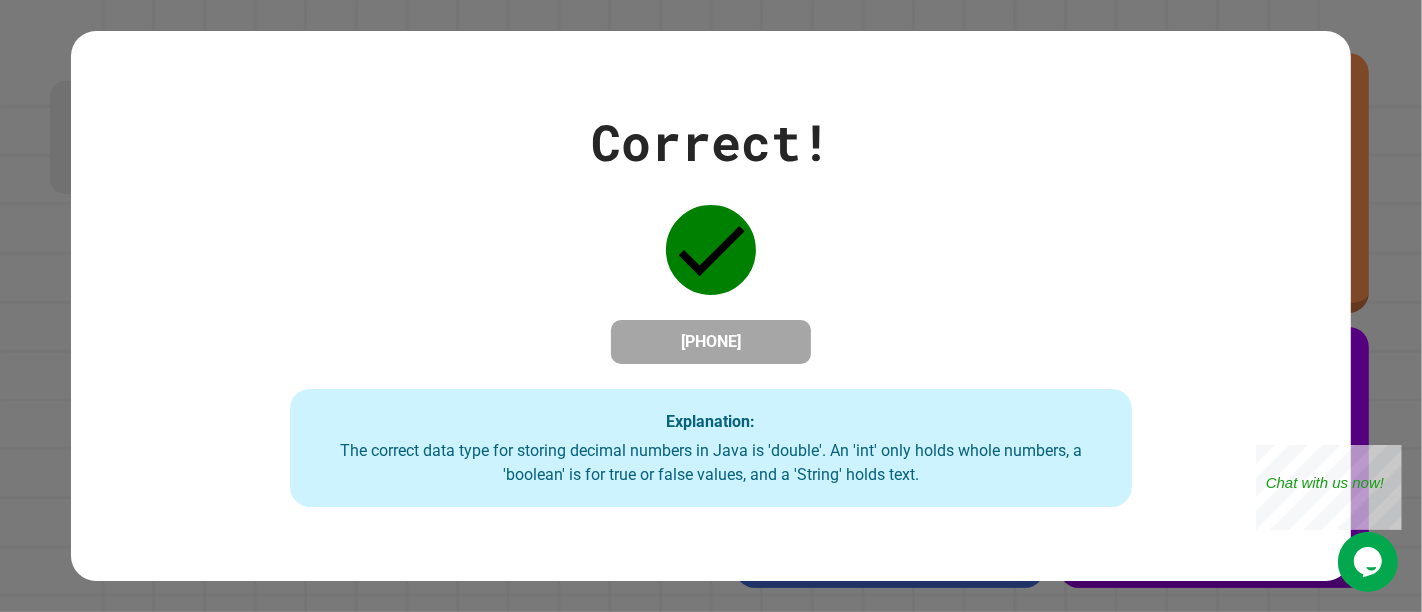 click on "Correct!   [PHONE] Explanation:   The correct data type for storing decimal numbers in Java is 'double'. An 'int' only holds whole numbers, a 'boolean' is for true or false values, and a 'String' holds text." at bounding box center (711, 306) 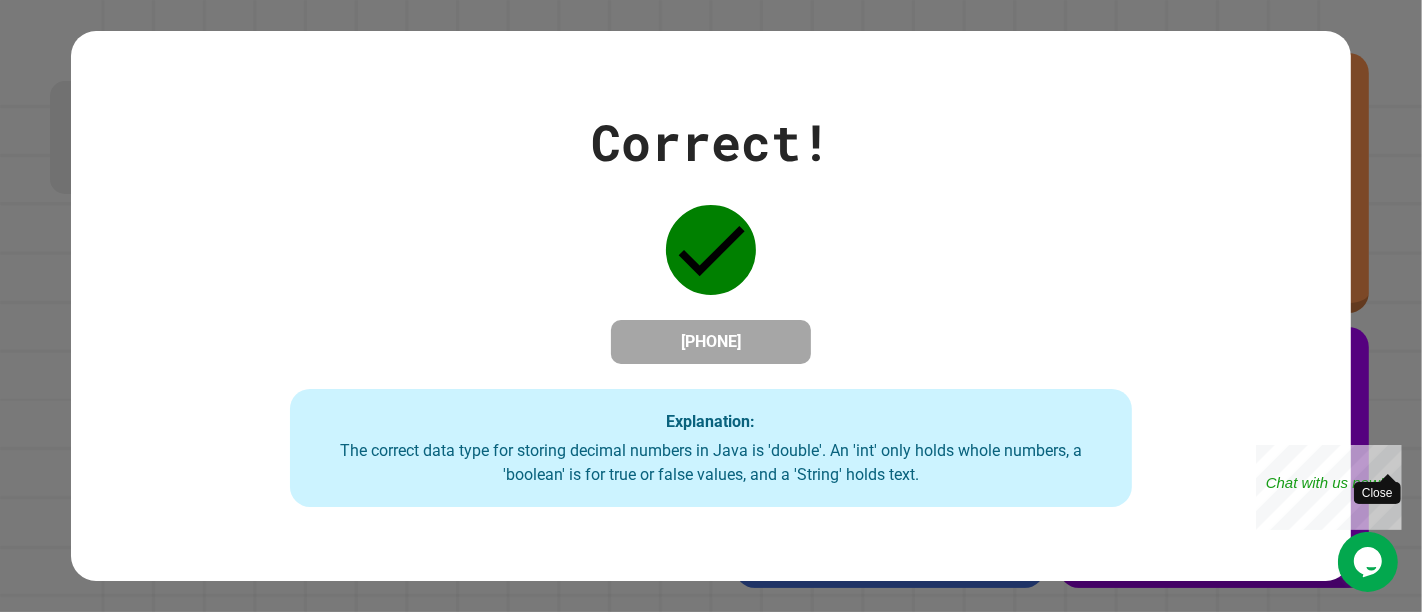 click on "Close" at bounding box center [1386, 456] 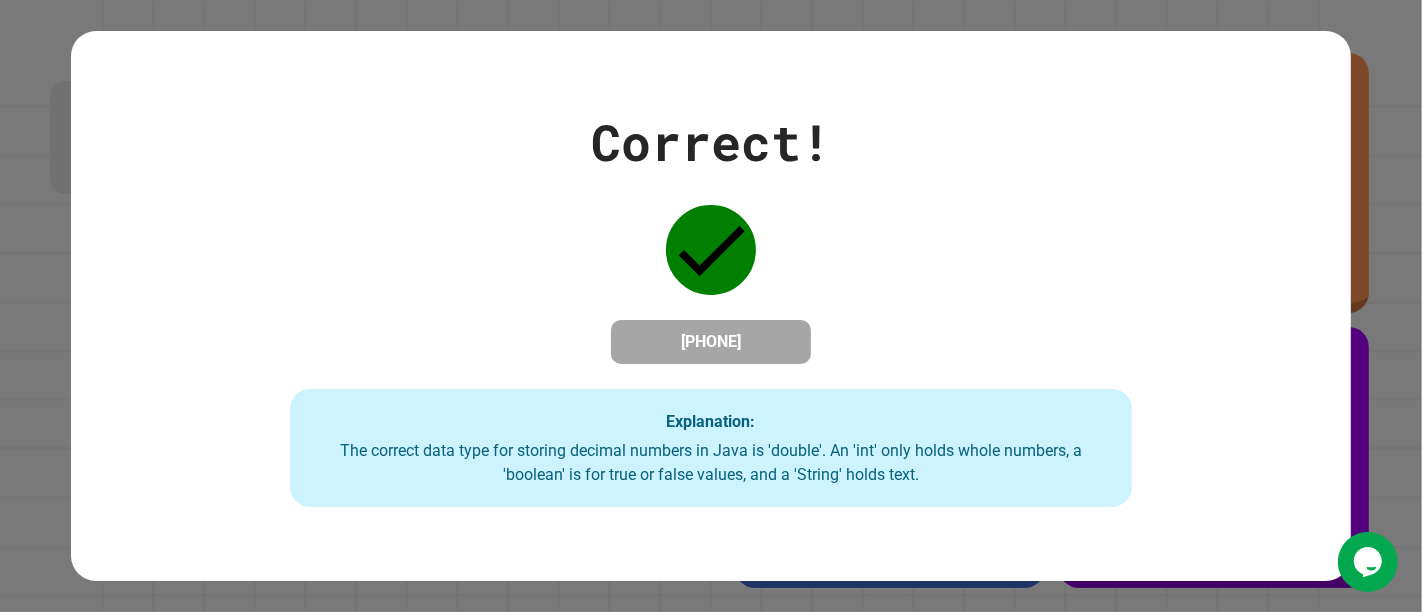 click on "The correct data type for storing decimal numbers in Java is 'double'. An 'int' only holds whole numbers, a 'boolean' is for true or false values, and a 'String' holds text." at bounding box center [710, 463] 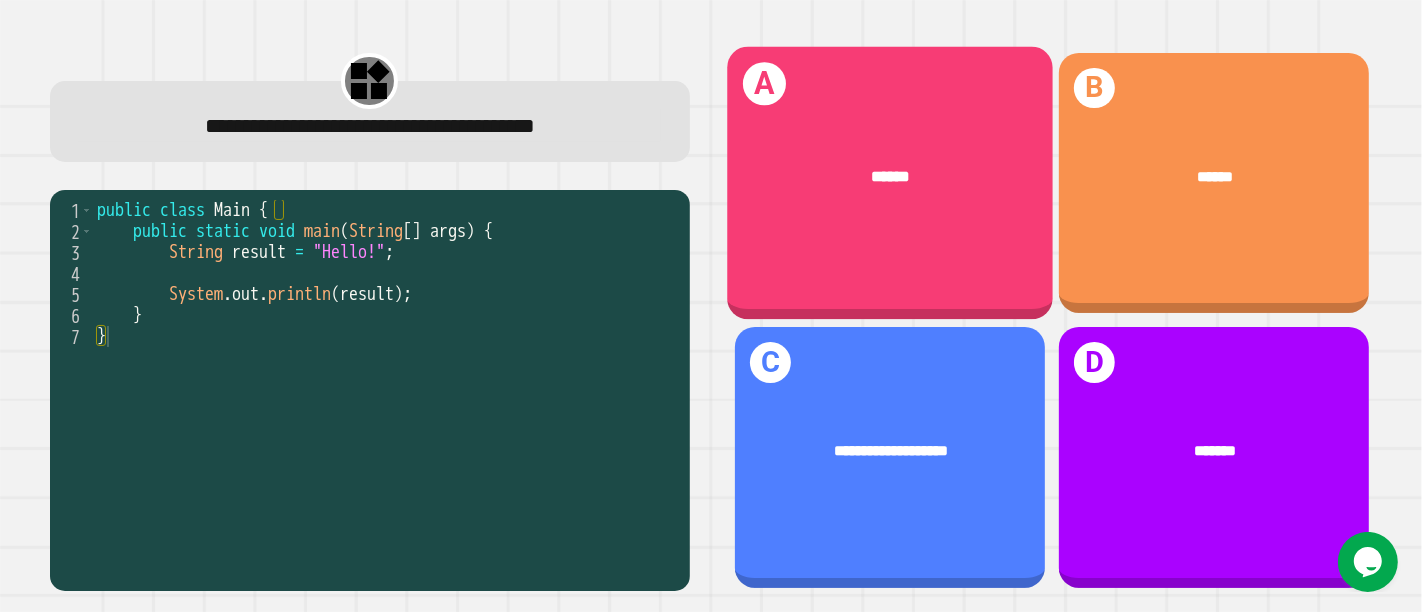 click on "A ******" at bounding box center [889, 182] 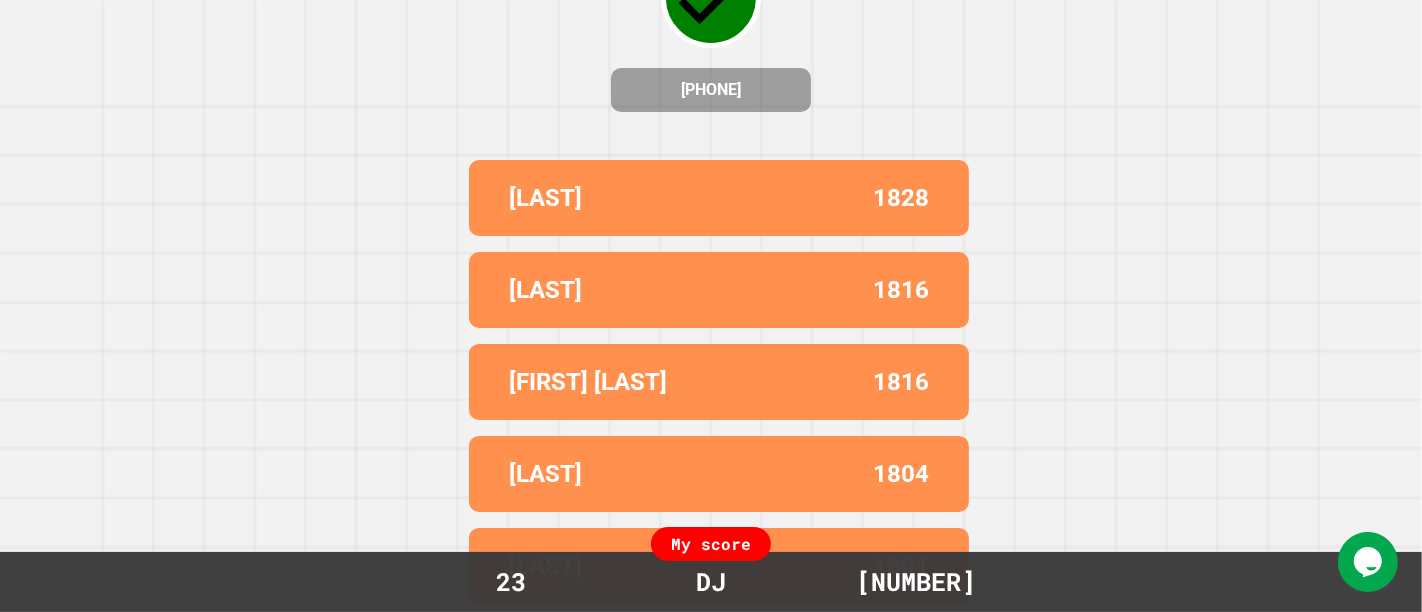 scroll, scrollTop: 0, scrollLeft: 0, axis: both 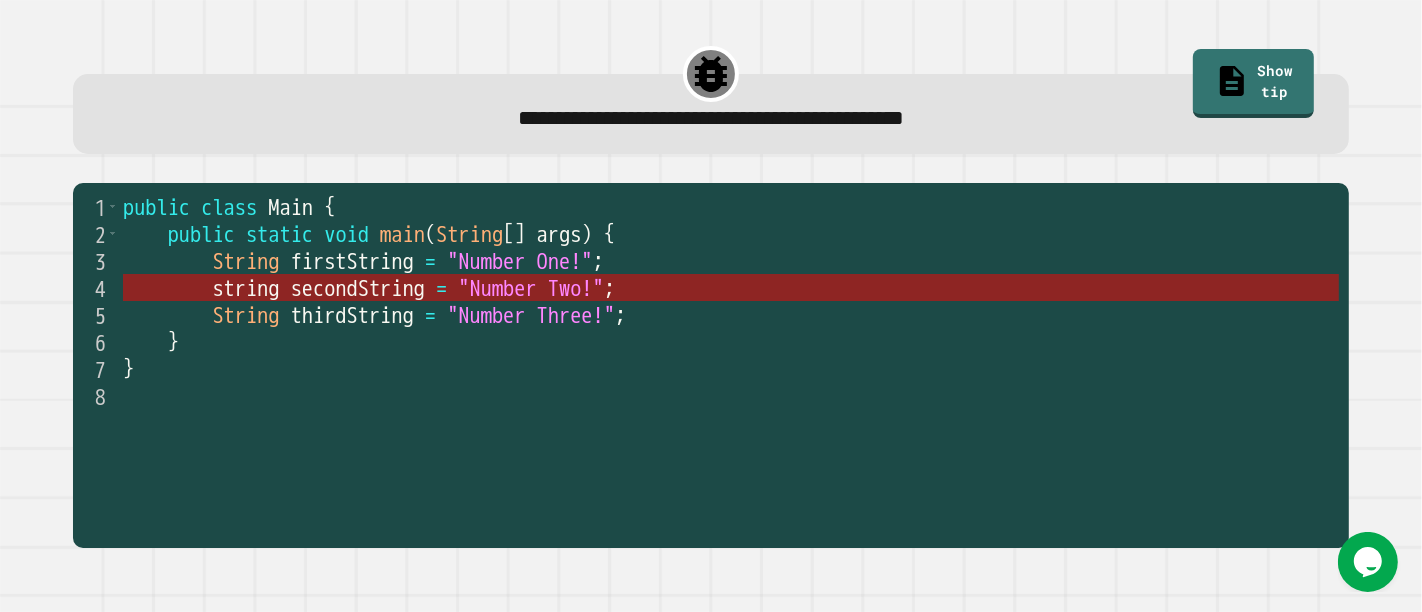 click on ""Number Two!"" at bounding box center (530, 288) 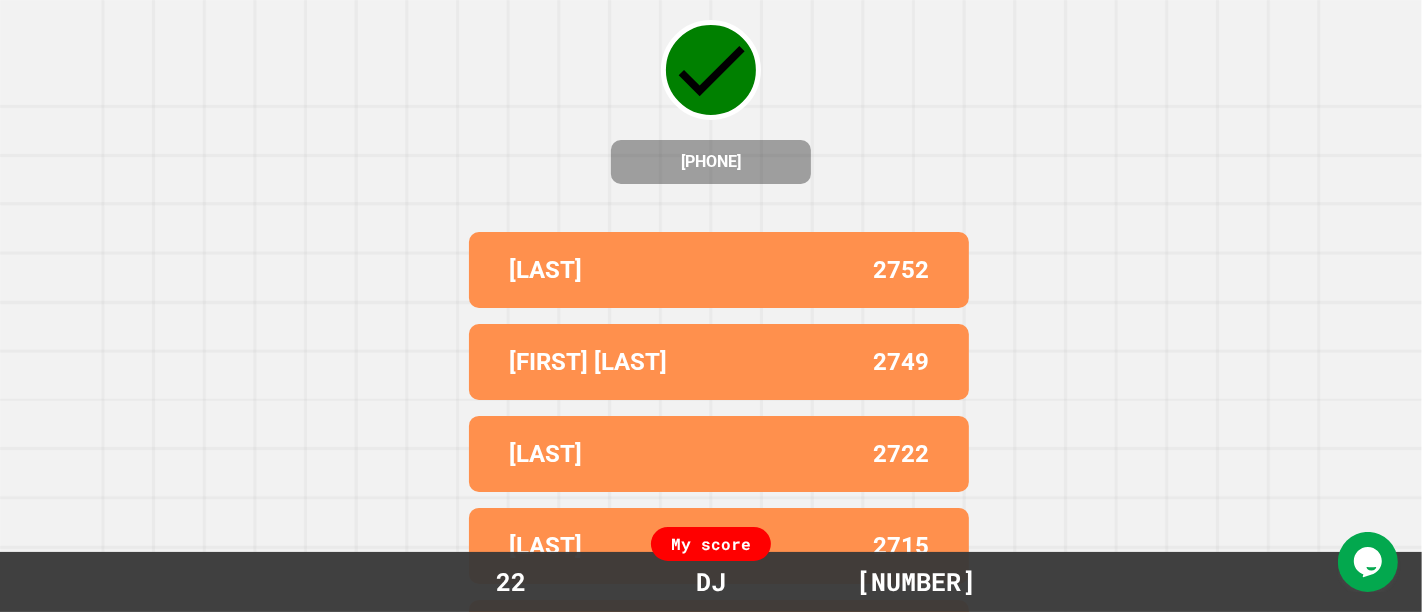 scroll, scrollTop: 0, scrollLeft: 0, axis: both 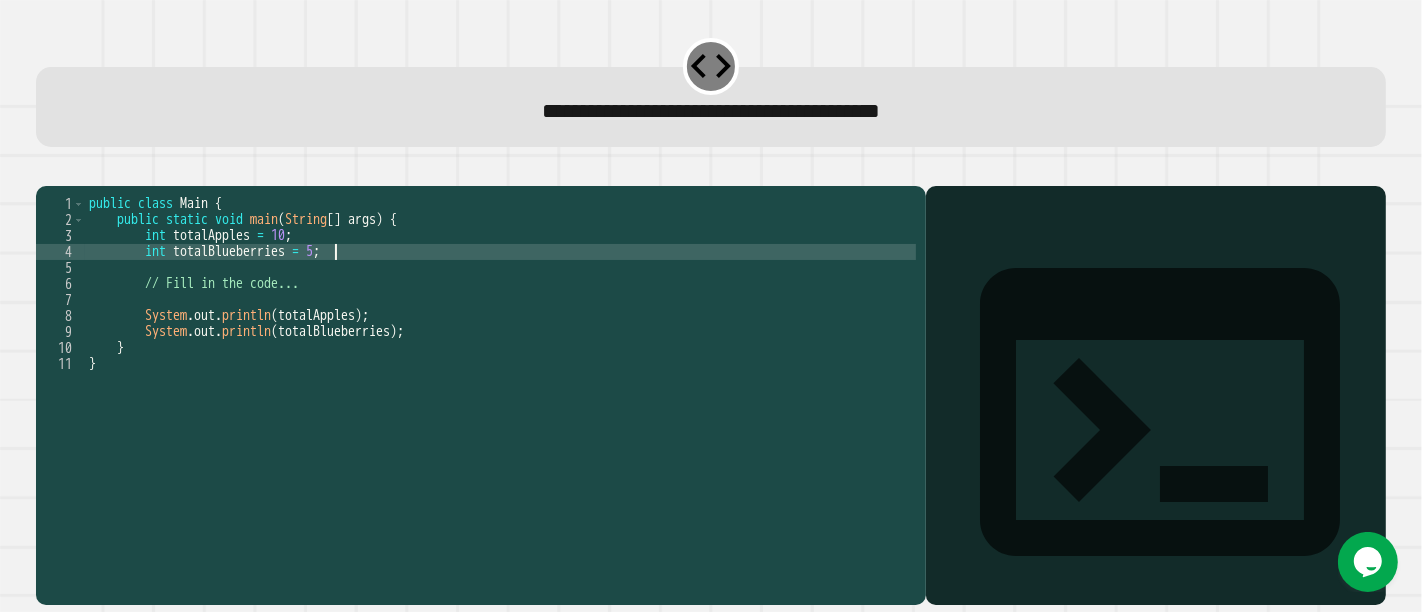 click on "public   class   Main   {      public   static   void   main ( String [ ]   args )   {           int   totalApples   =   10 ;           int   totalBlueberries   =   5 ;                     // Fill in the code...                     System . out . println ( totalApples ) ;           System . out . println ( totalBlueberries ) ;      } }" at bounding box center (501, 372) 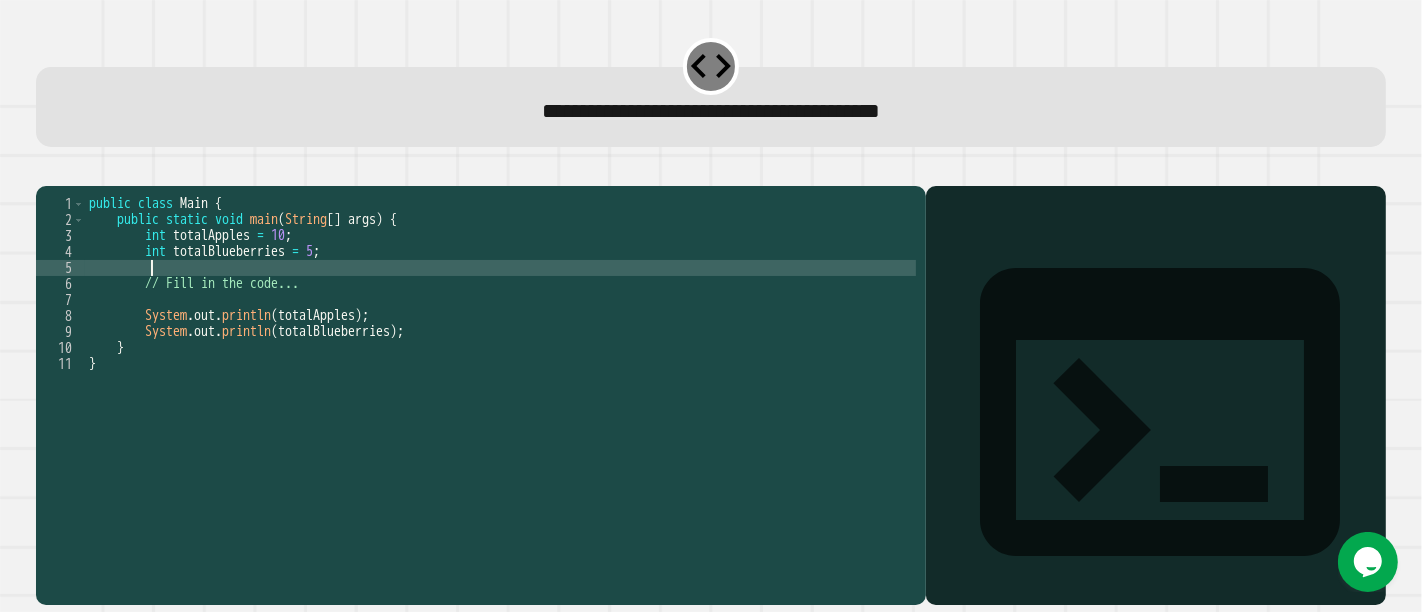 click on "public   class   Main   {      public   static   void   main ( String [ ]   args )   {           int   totalApples   =   10 ;           int   totalBlueberries   =   5 ;                     // Fill in the code...                     System . out . println ( totalApples ) ;           System . out . println ( totalBlueberries ) ;      } }" at bounding box center (501, 372) 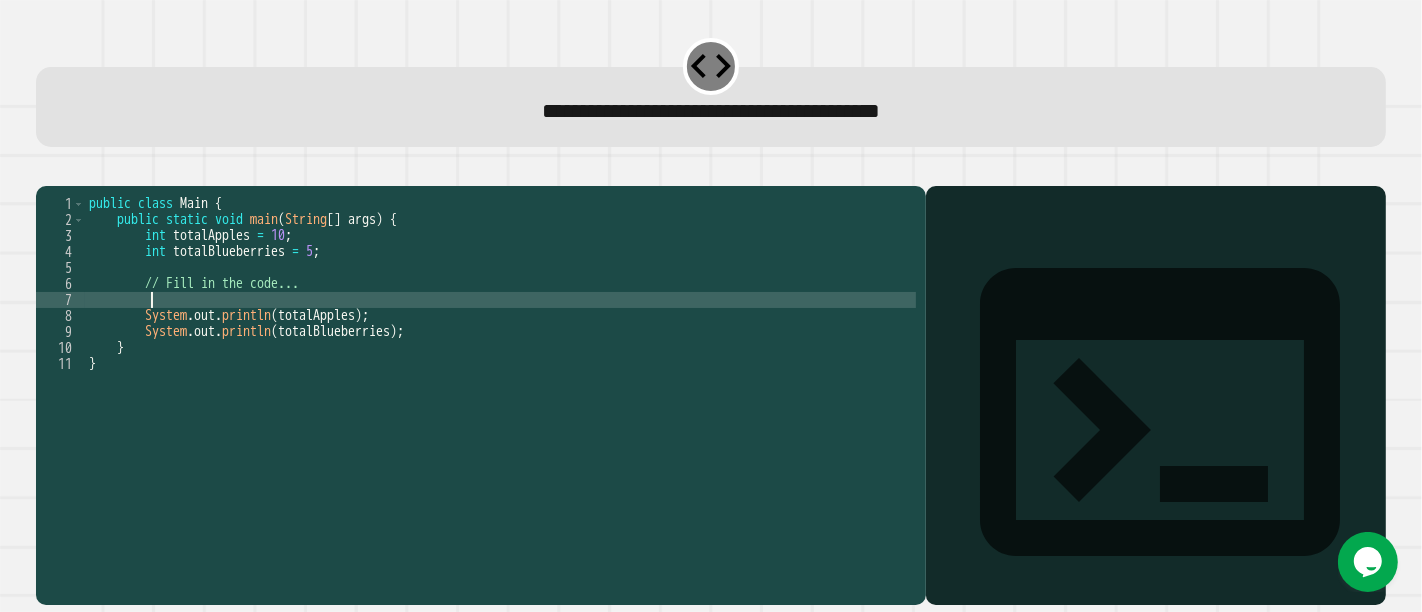 click on "public   class   Main   {      public   static   void   main ( String [ ]   args )   {           int   totalApples   =   10 ;           int   totalBlueberries   =   5 ;                     // Fill in the code...                     System . out . println ( totalApples ) ;           System . out . println ( totalBlueberries ) ;      } }" at bounding box center [501, 372] 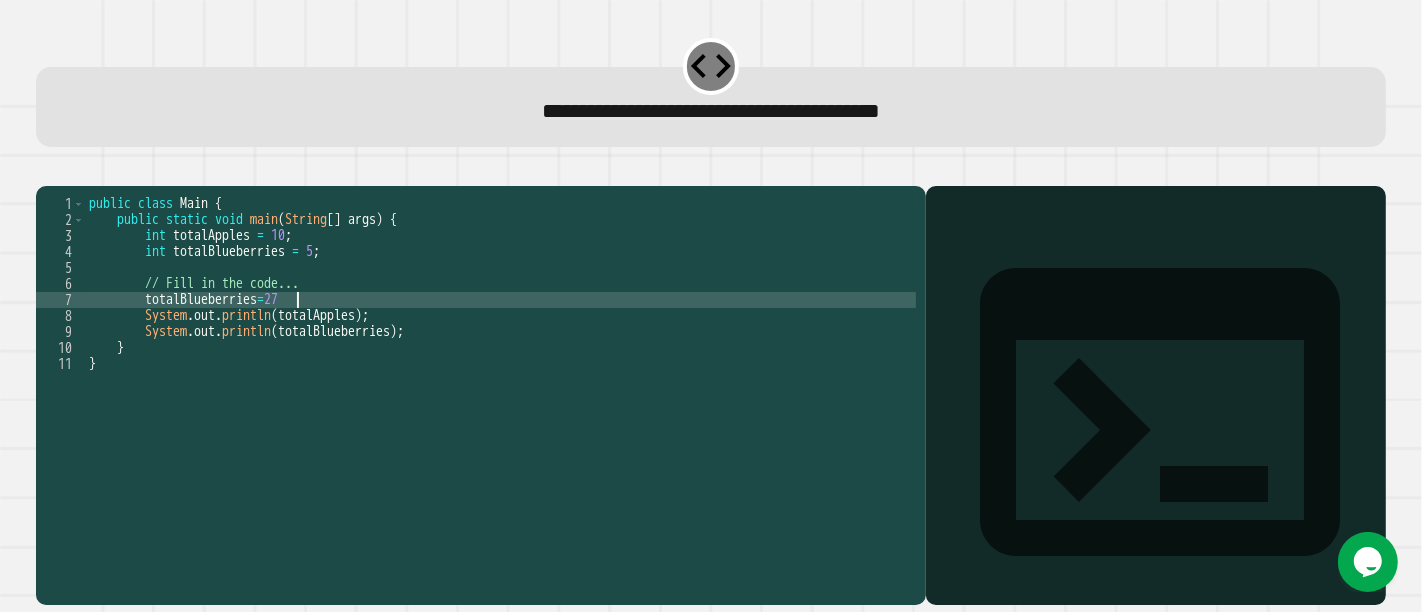 scroll, scrollTop: 0, scrollLeft: 14, axis: horizontal 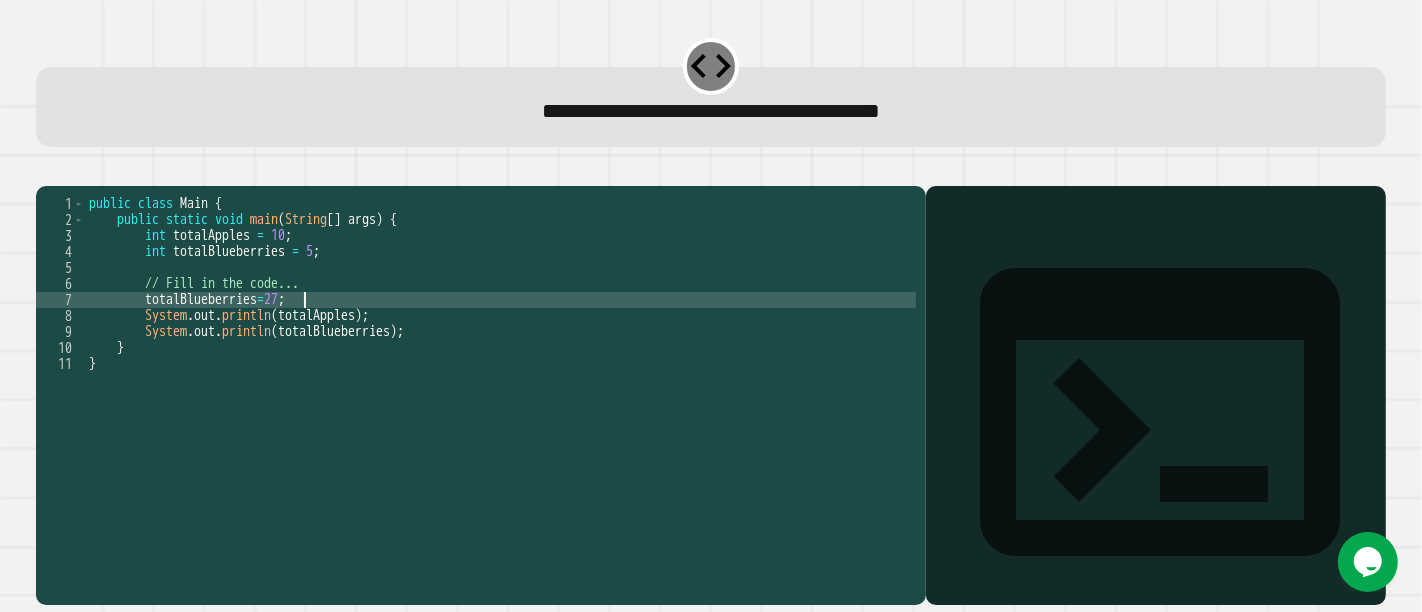 type on "**********" 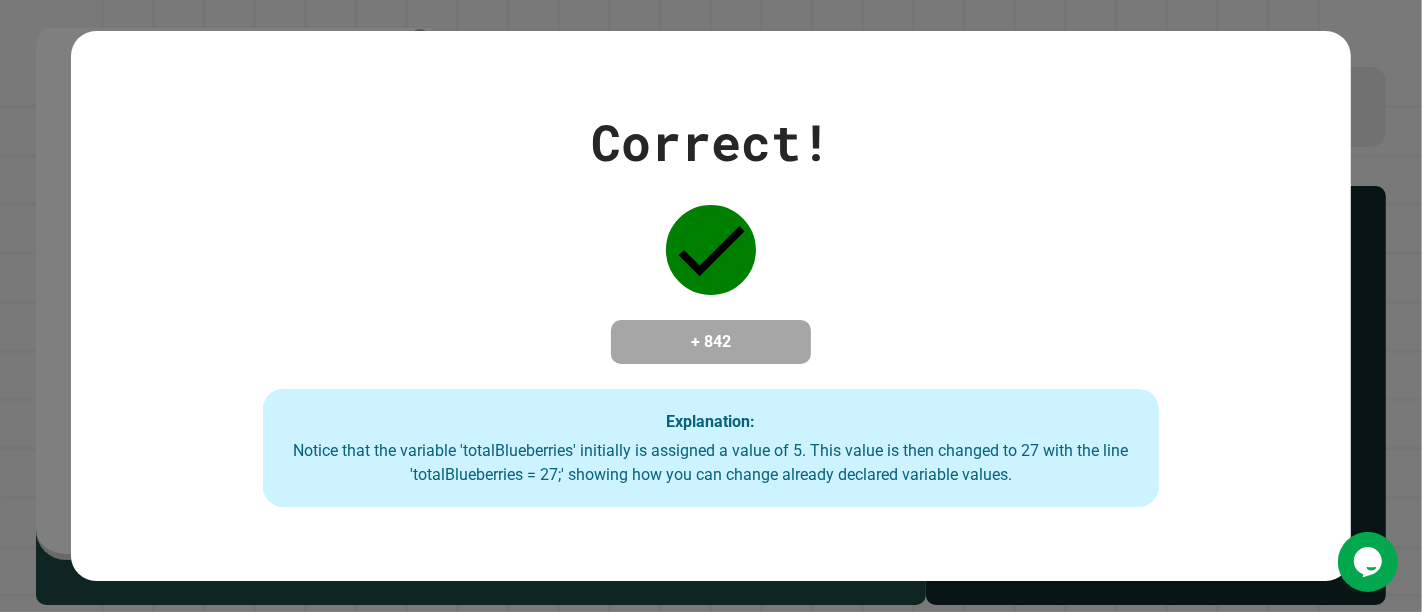click on "Correct!   [PHONE] Explanation:   Notice that the variable 'totalBlueberries' initially is assigned a value of 5. This value is then changed to 27 with the line 'totalBlueberries = 27;' showing how you can change already declared variable values." at bounding box center (711, 306) 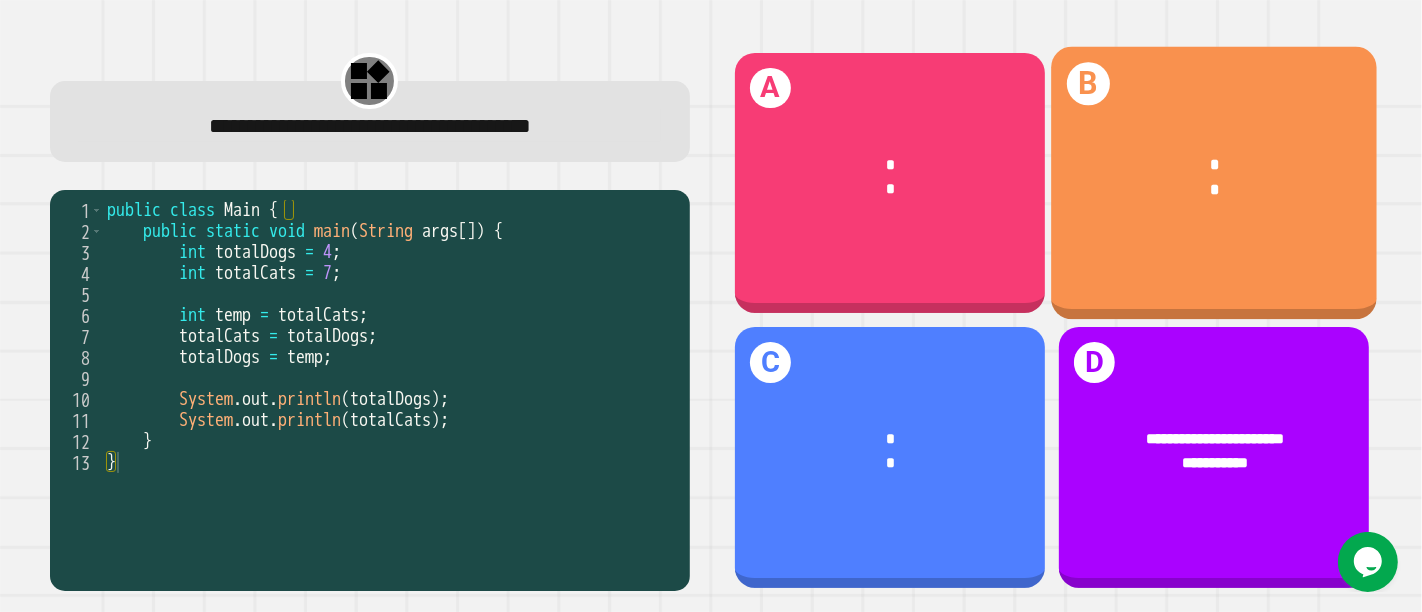 click on "*" at bounding box center [1215, 190] 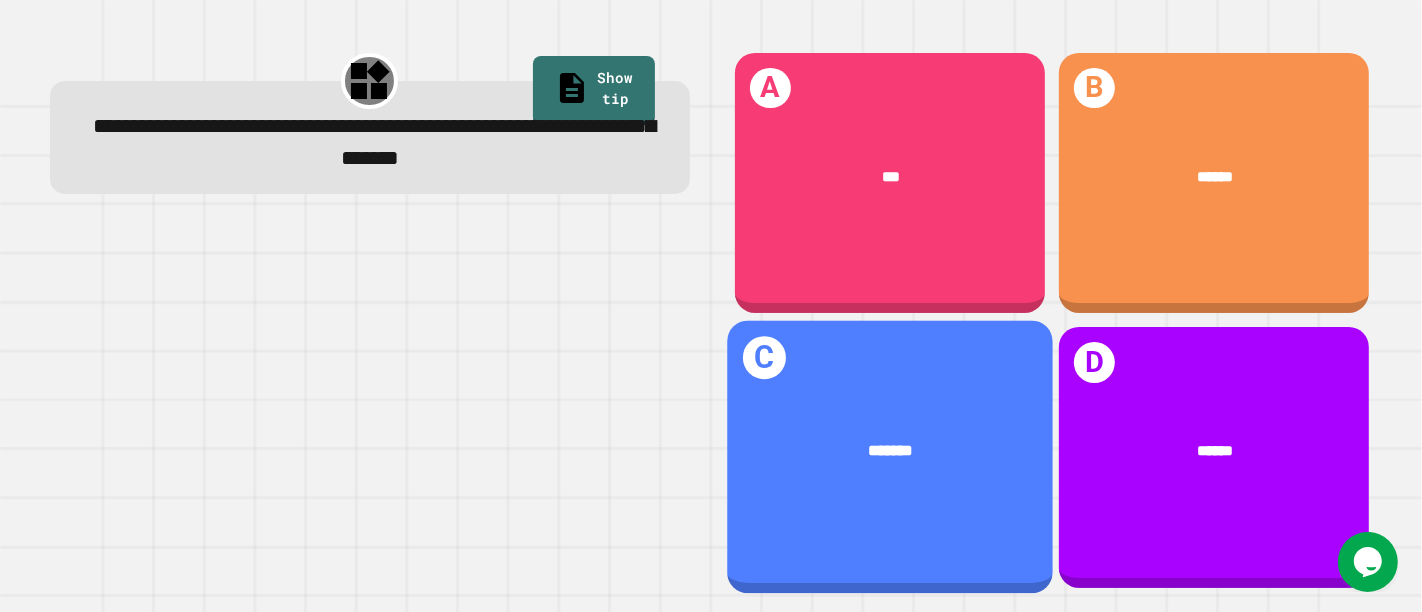 click on "*******" at bounding box center (891, 452) 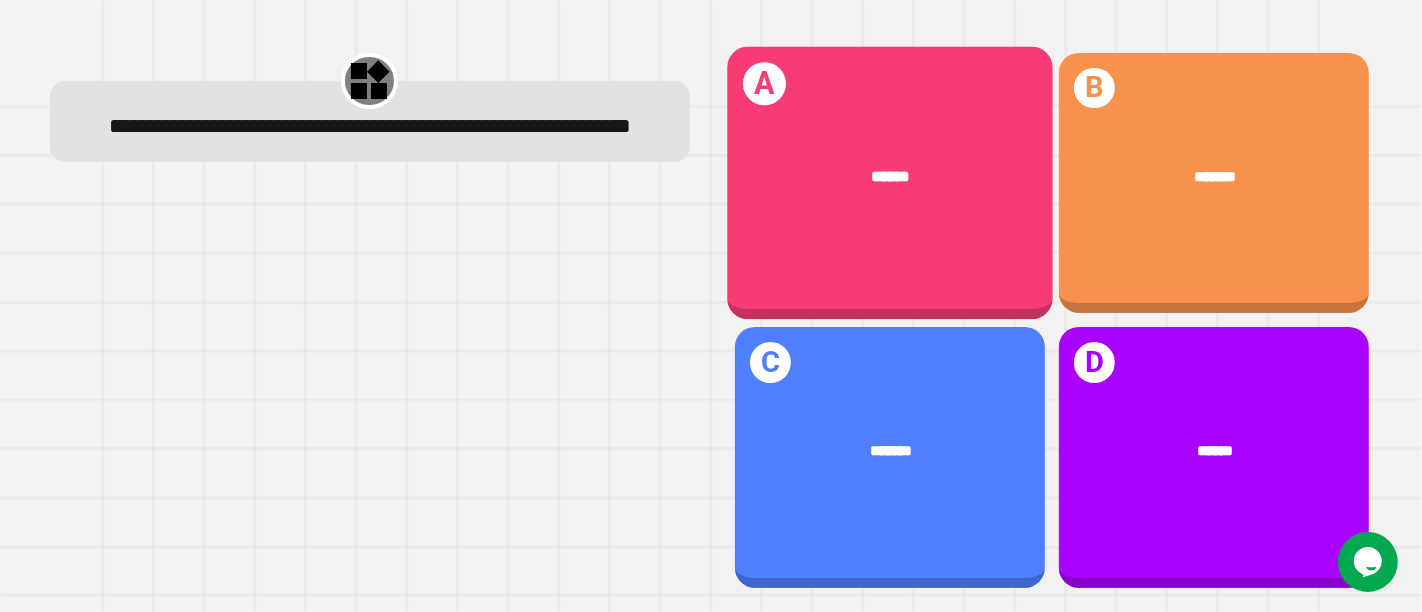 click on "******" at bounding box center [891, 177] 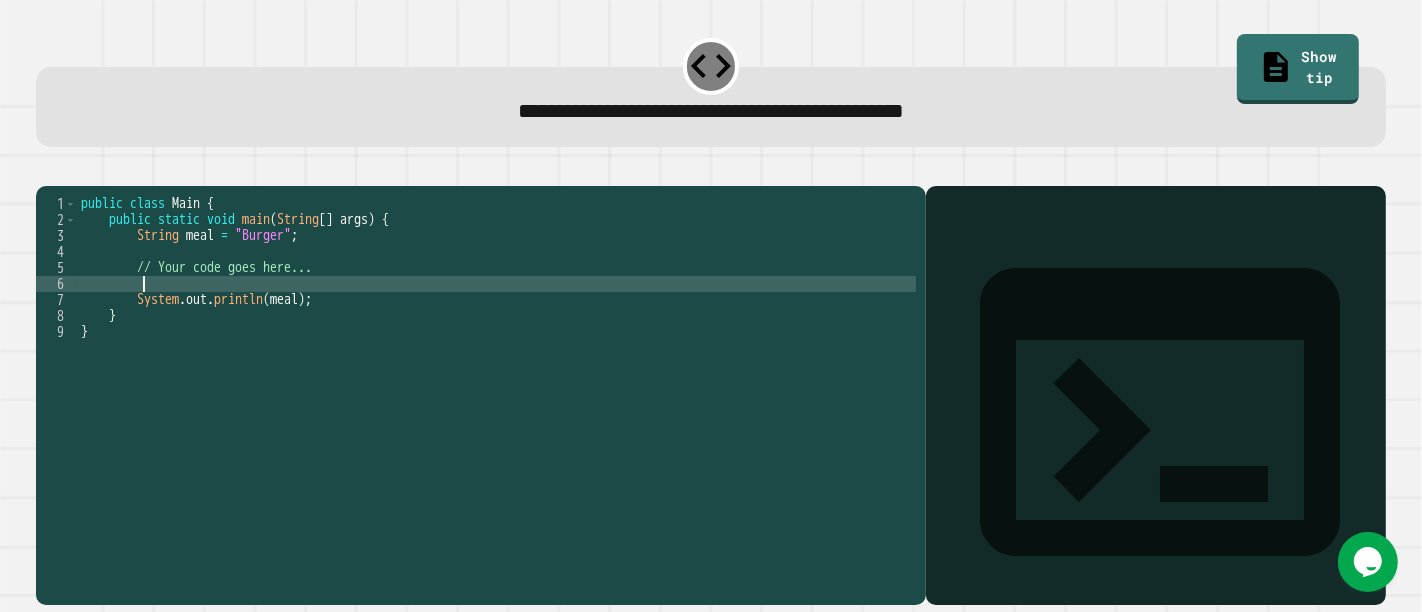 click on "public   class   Main   {      public   static   void   main ( String [ ]   args )   {           String   meal   =   "Burger" ;                     // Your code goes here...                     System . out . println ( meal ) ;      } }" at bounding box center (497, 372) 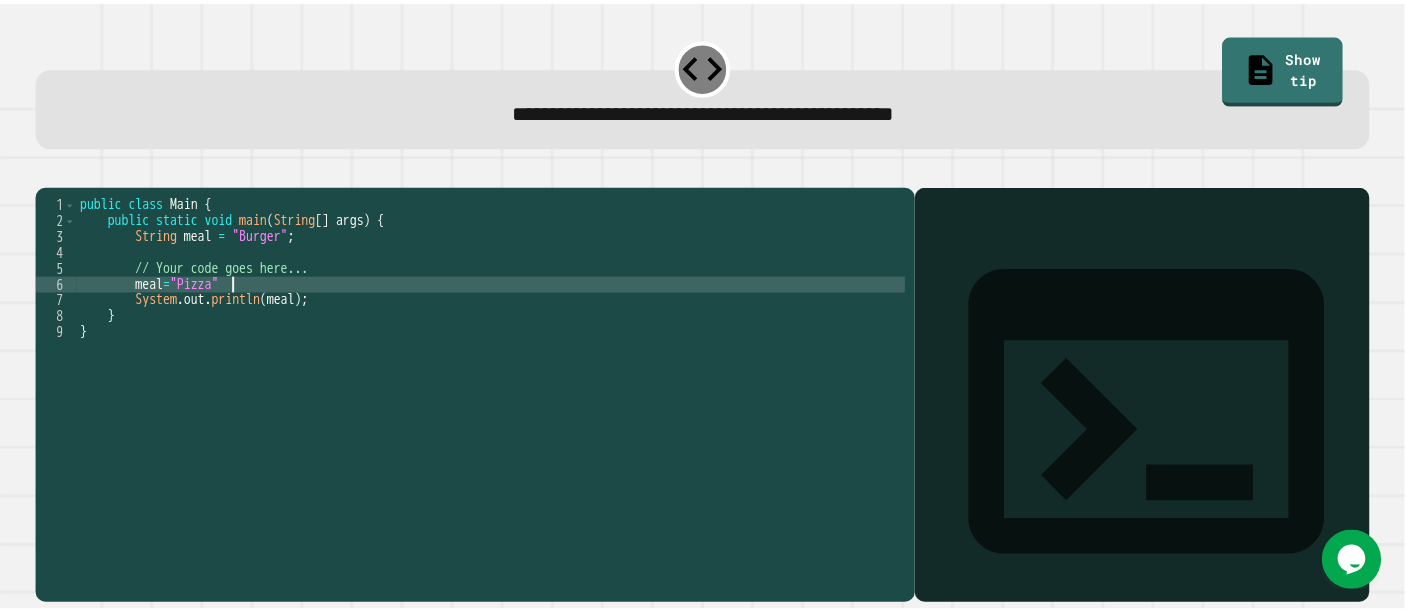 scroll, scrollTop: 0, scrollLeft: 10, axis: horizontal 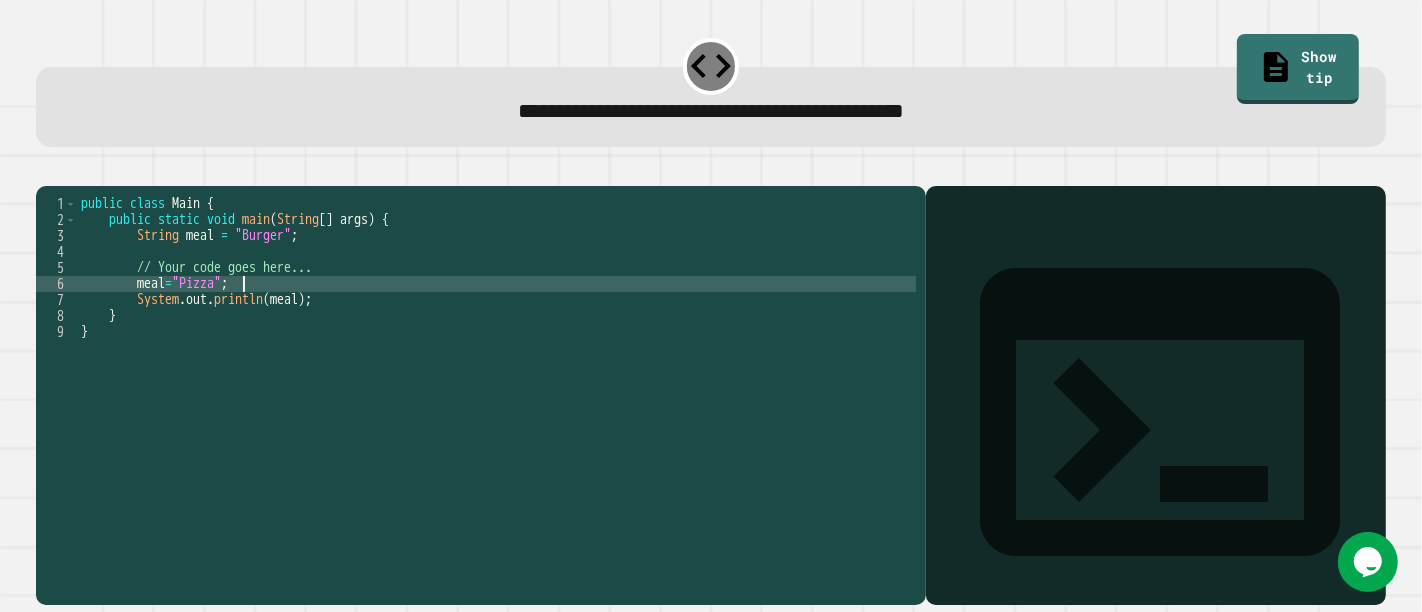 type on "**********" 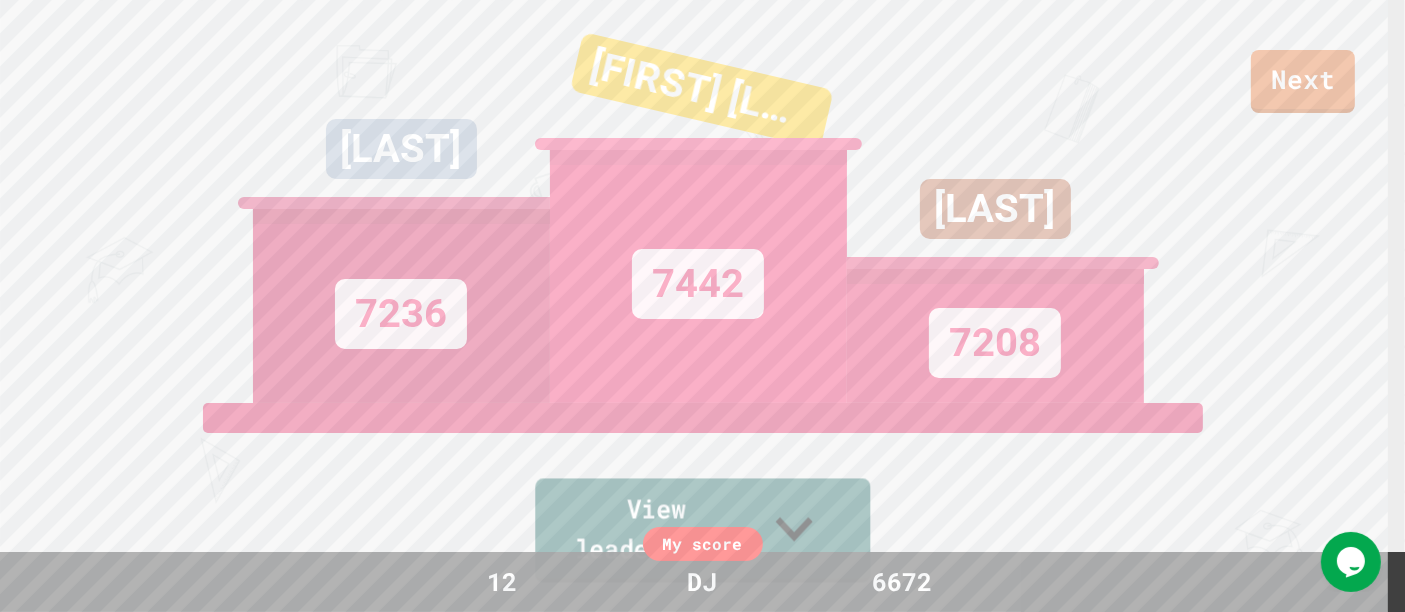 click 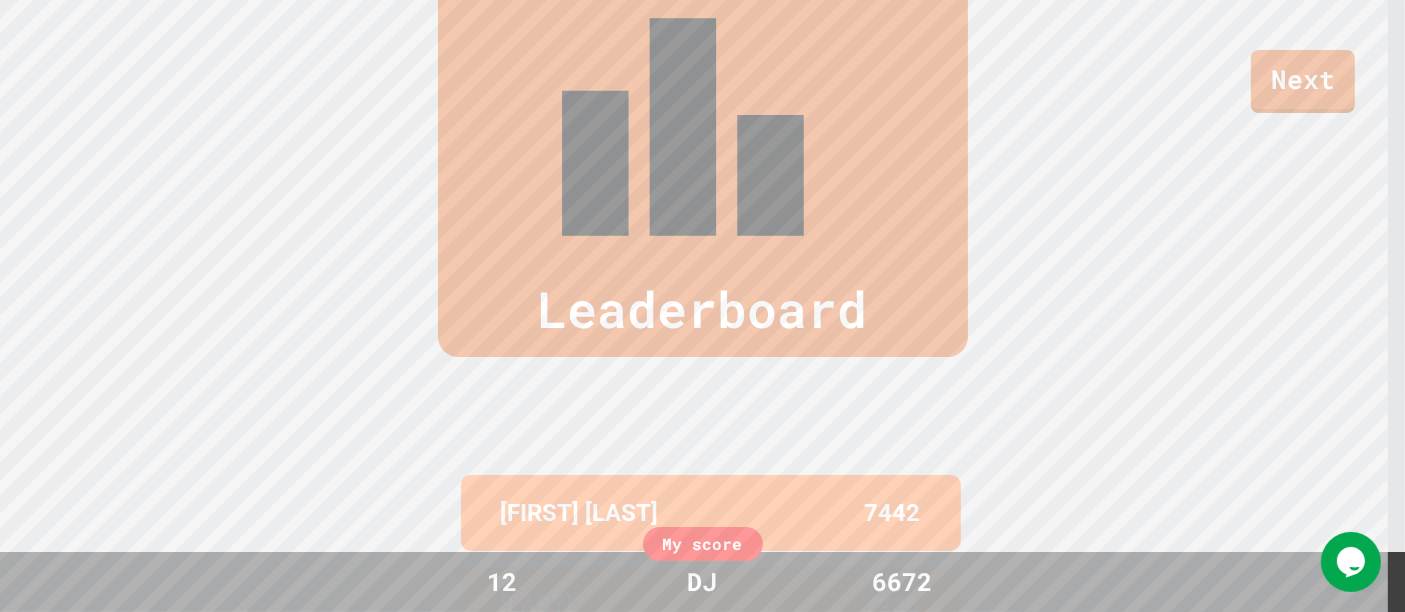 scroll, scrollTop: 833, scrollLeft: 0, axis: vertical 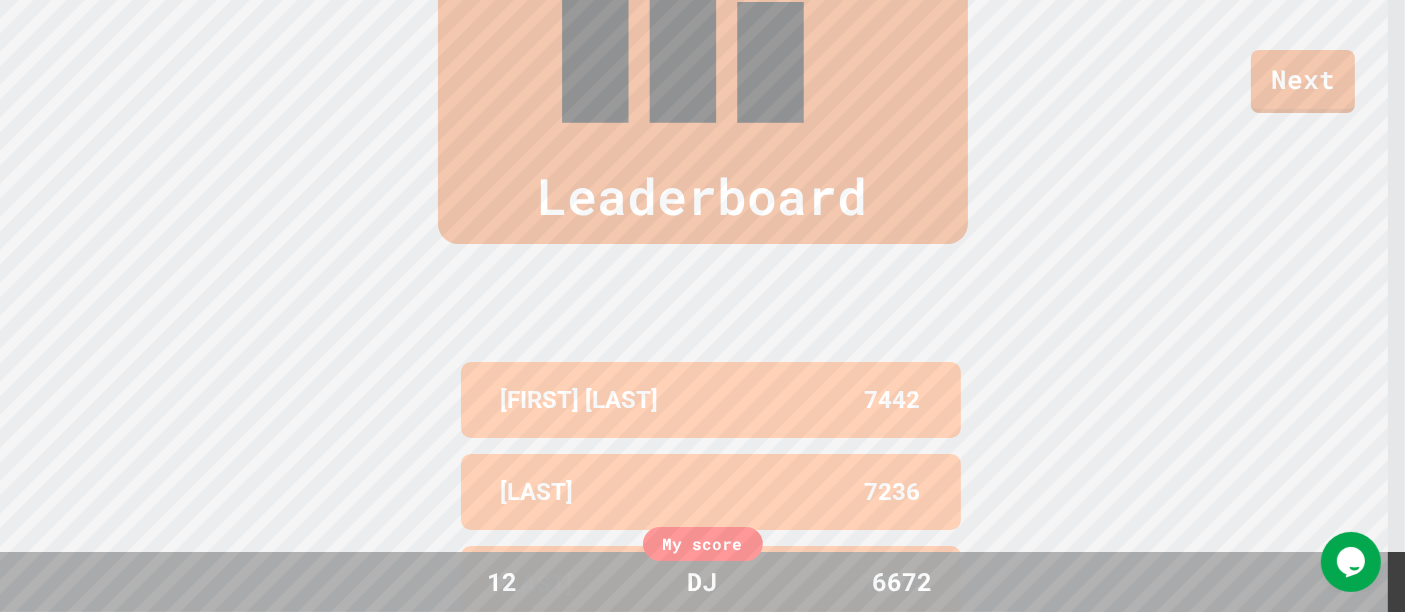 click on "7180" at bounding box center [893, 676] 